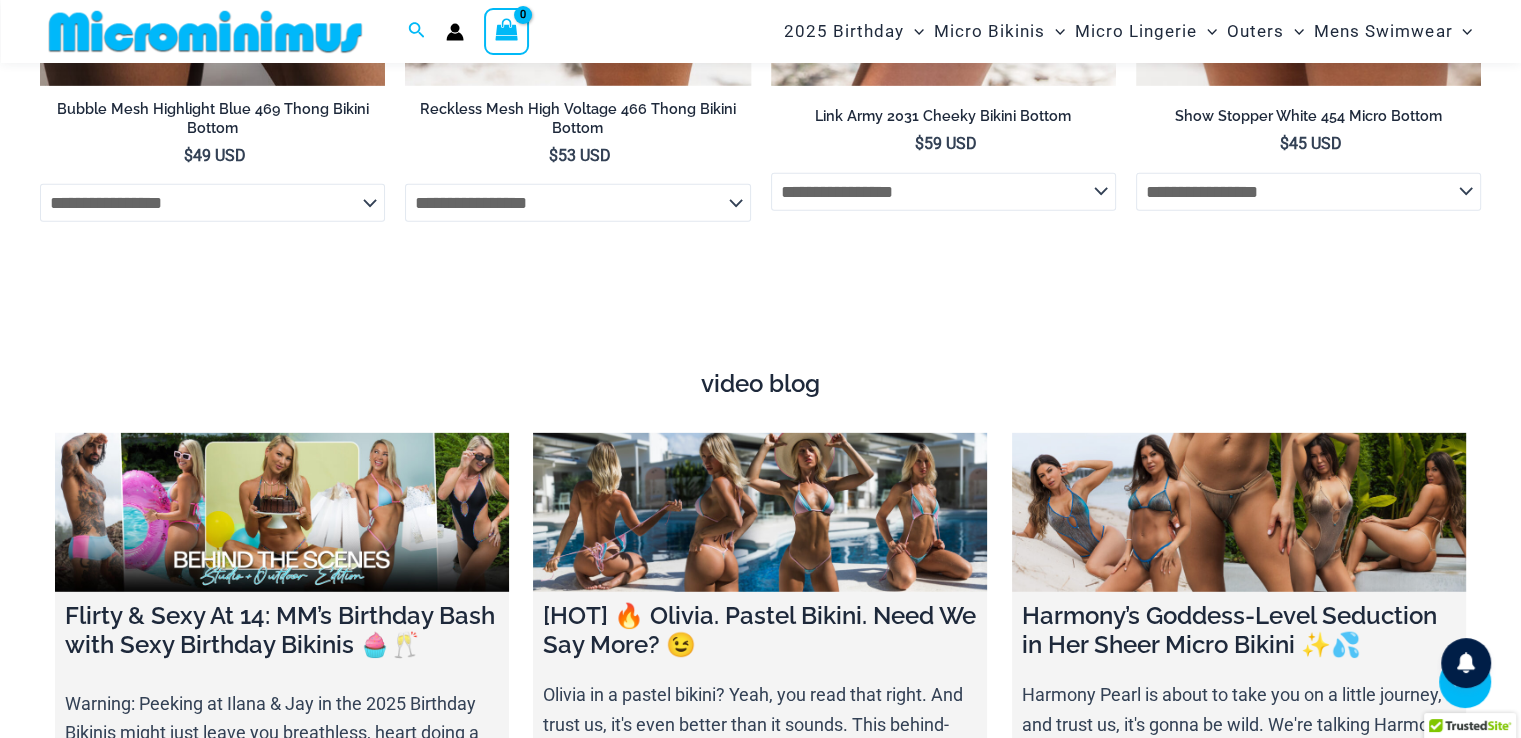 scroll, scrollTop: 5482, scrollLeft: 0, axis: vertical 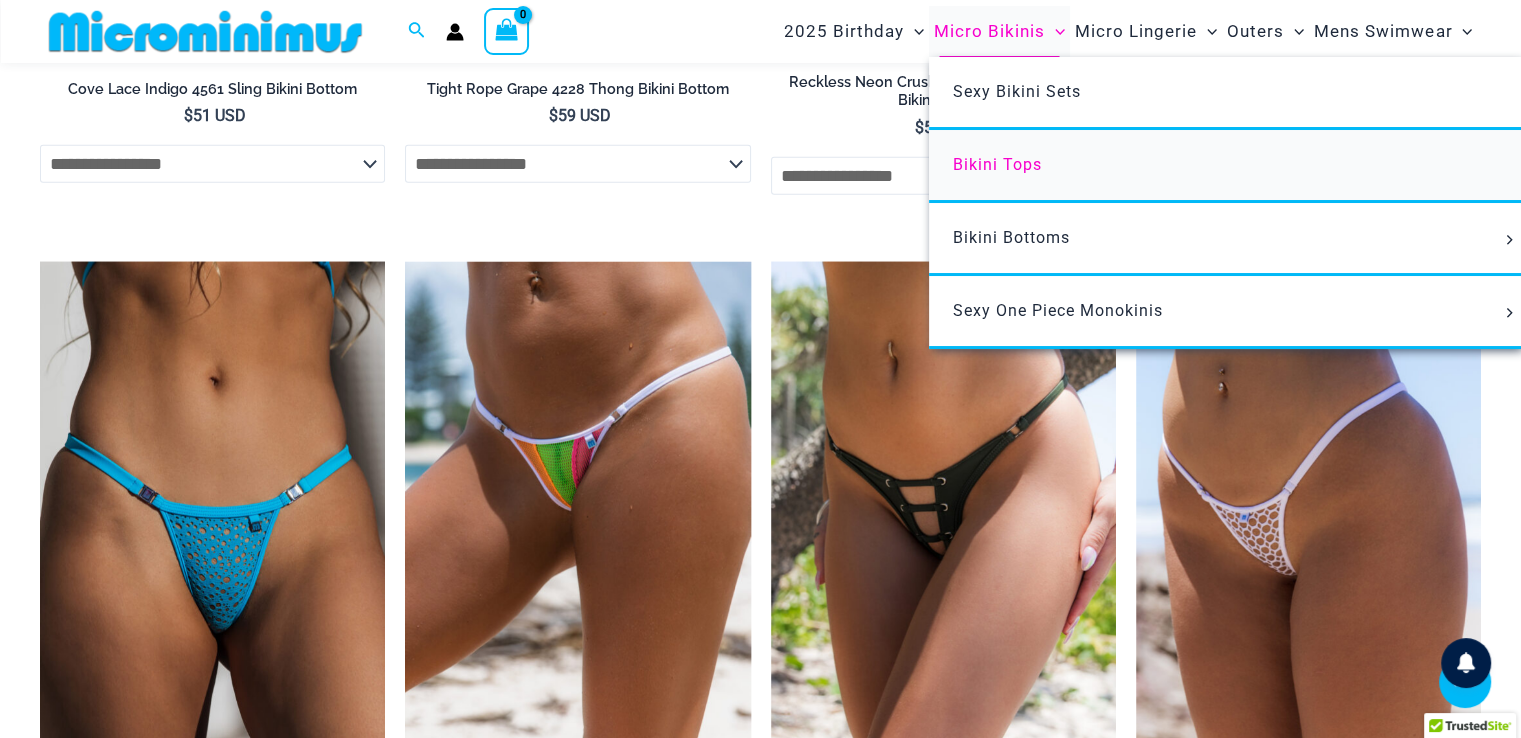 click on "Bikini Tops" at bounding box center [997, 164] 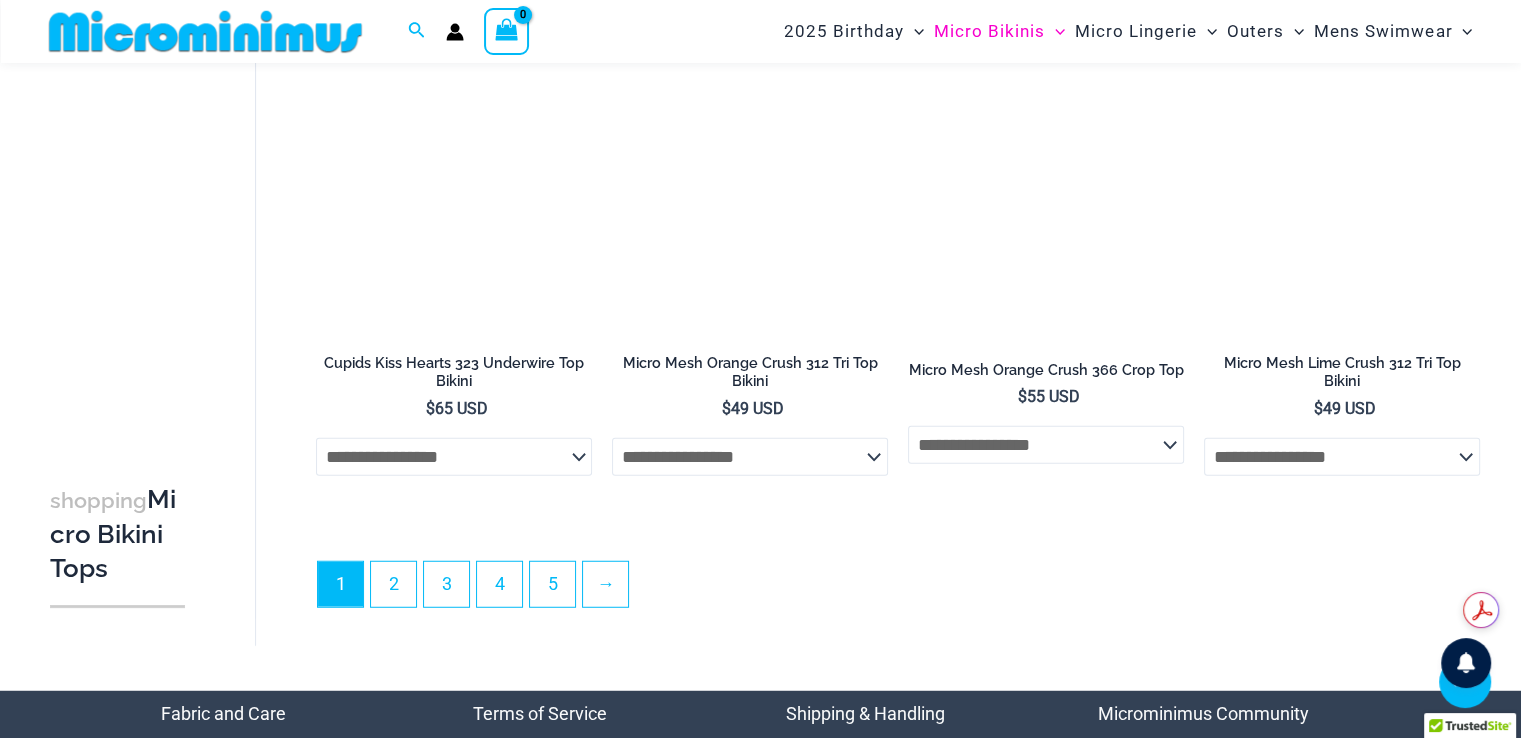 scroll, scrollTop: 5268, scrollLeft: 0, axis: vertical 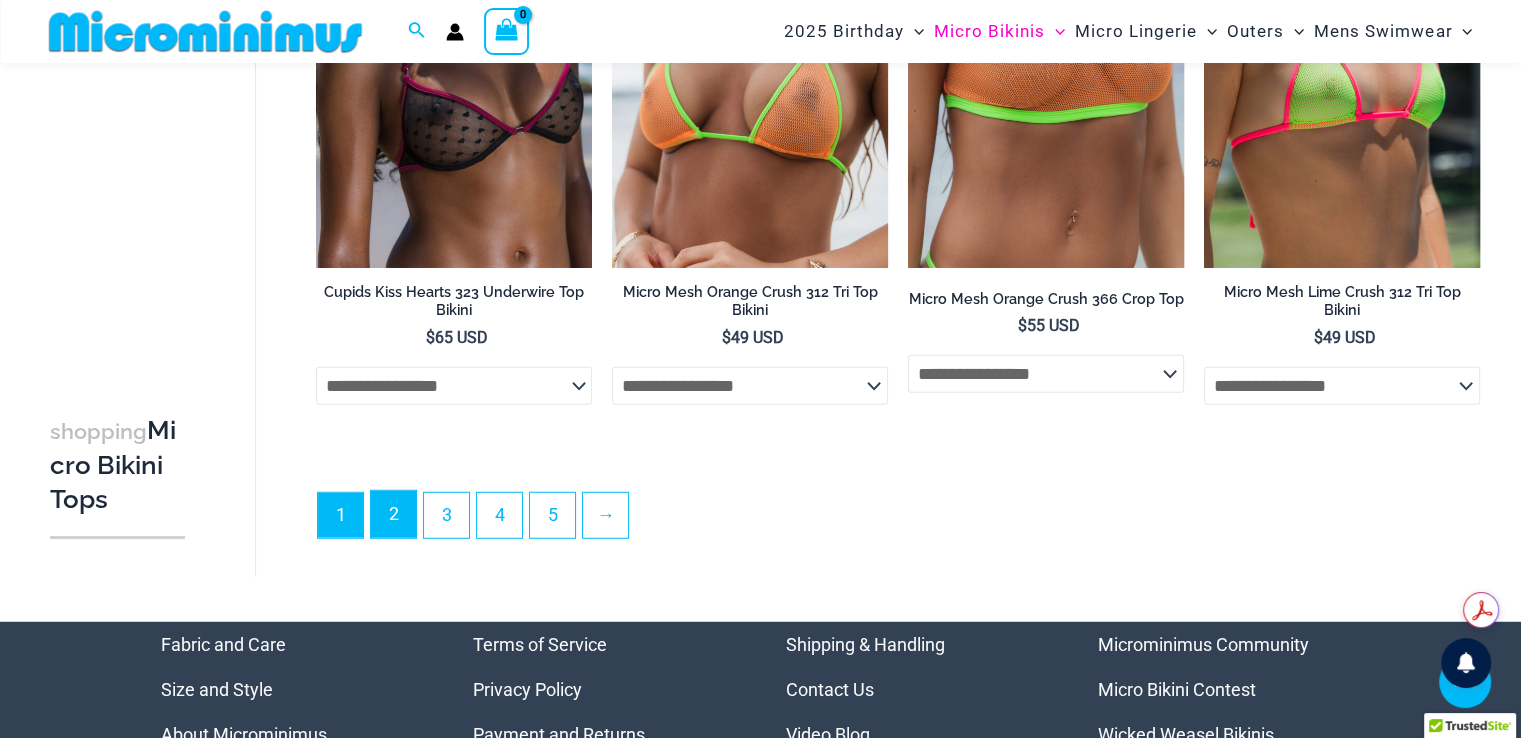 click on "2" at bounding box center [393, 514] 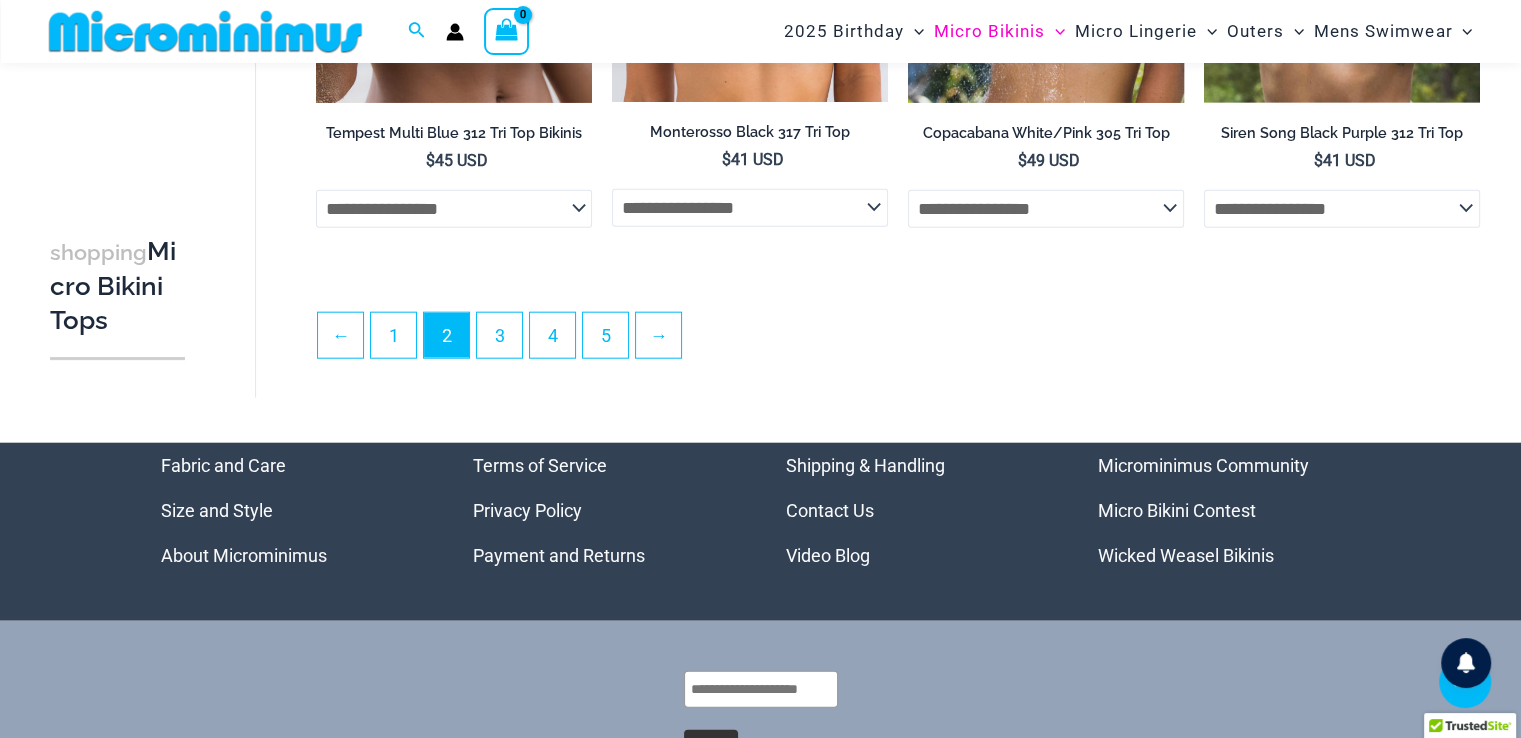 scroll, scrollTop: 4868, scrollLeft: 0, axis: vertical 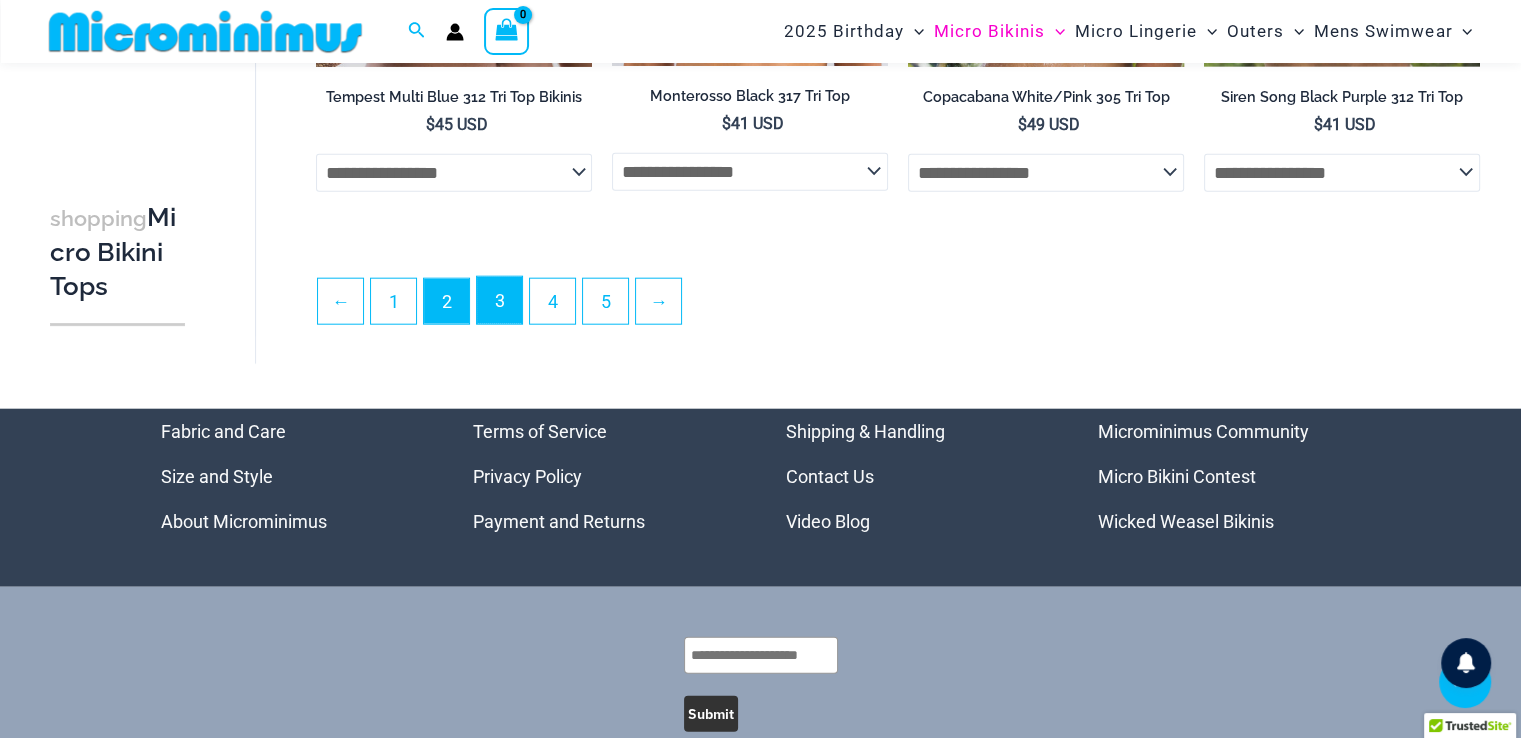 click on "3" at bounding box center (499, 300) 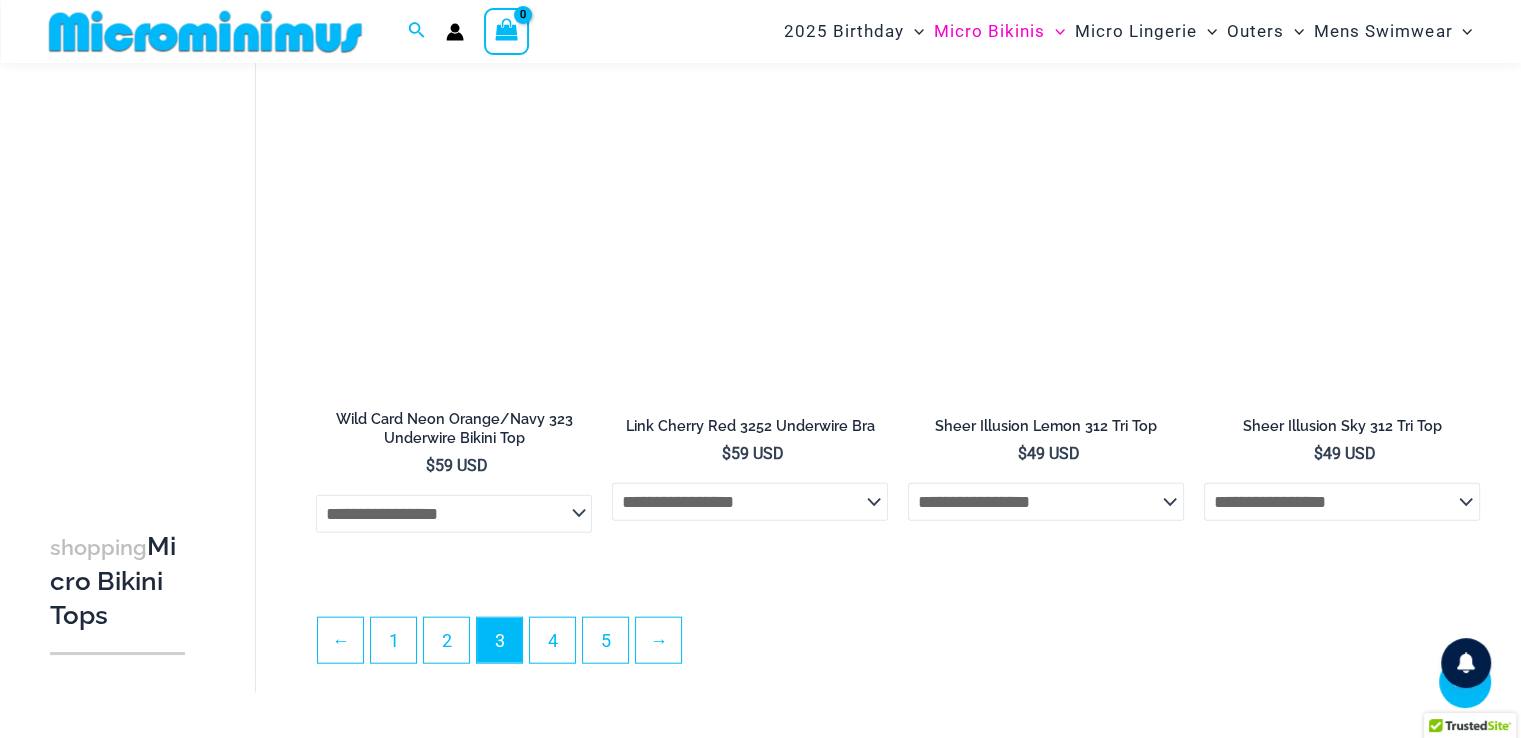 scroll, scrollTop: 4668, scrollLeft: 0, axis: vertical 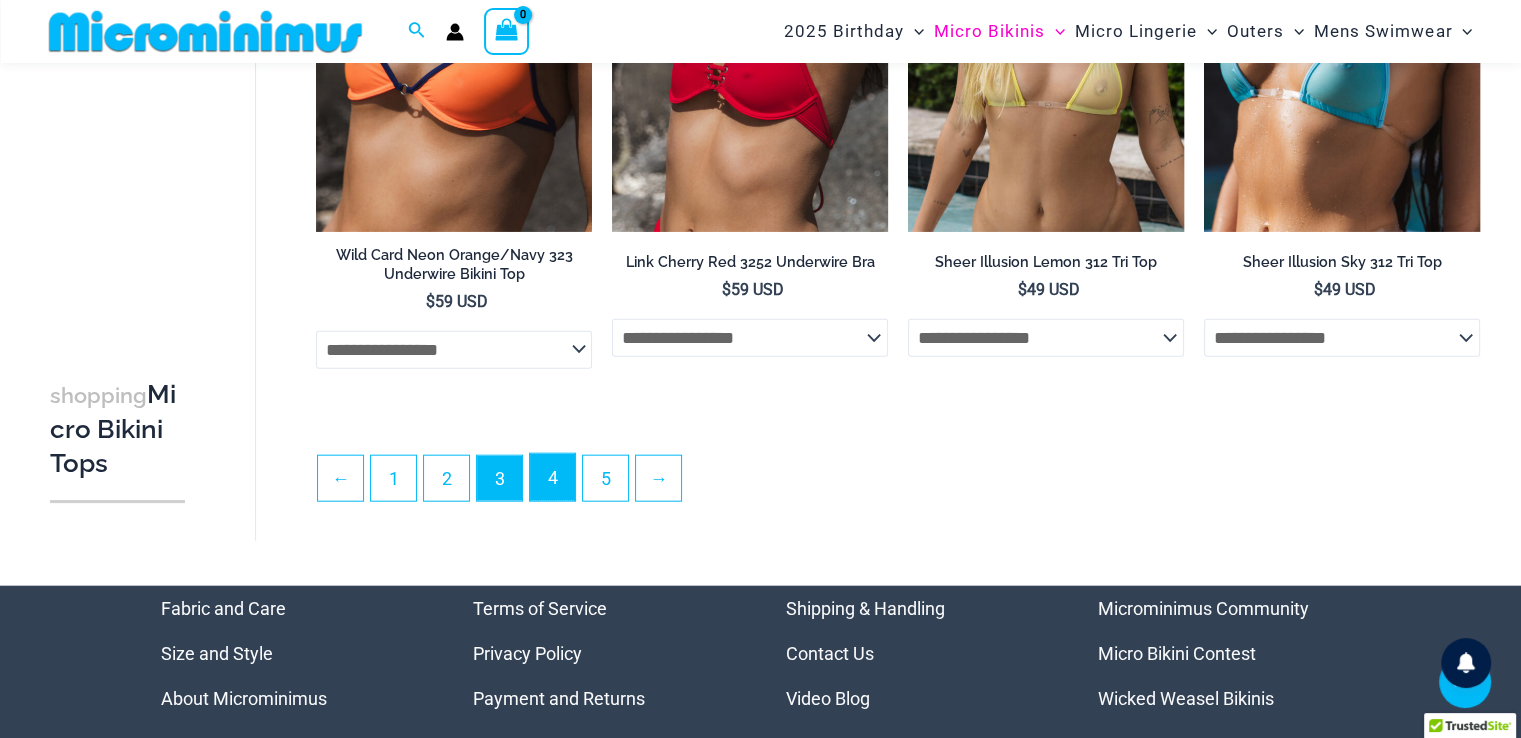 click on "4" at bounding box center [552, 477] 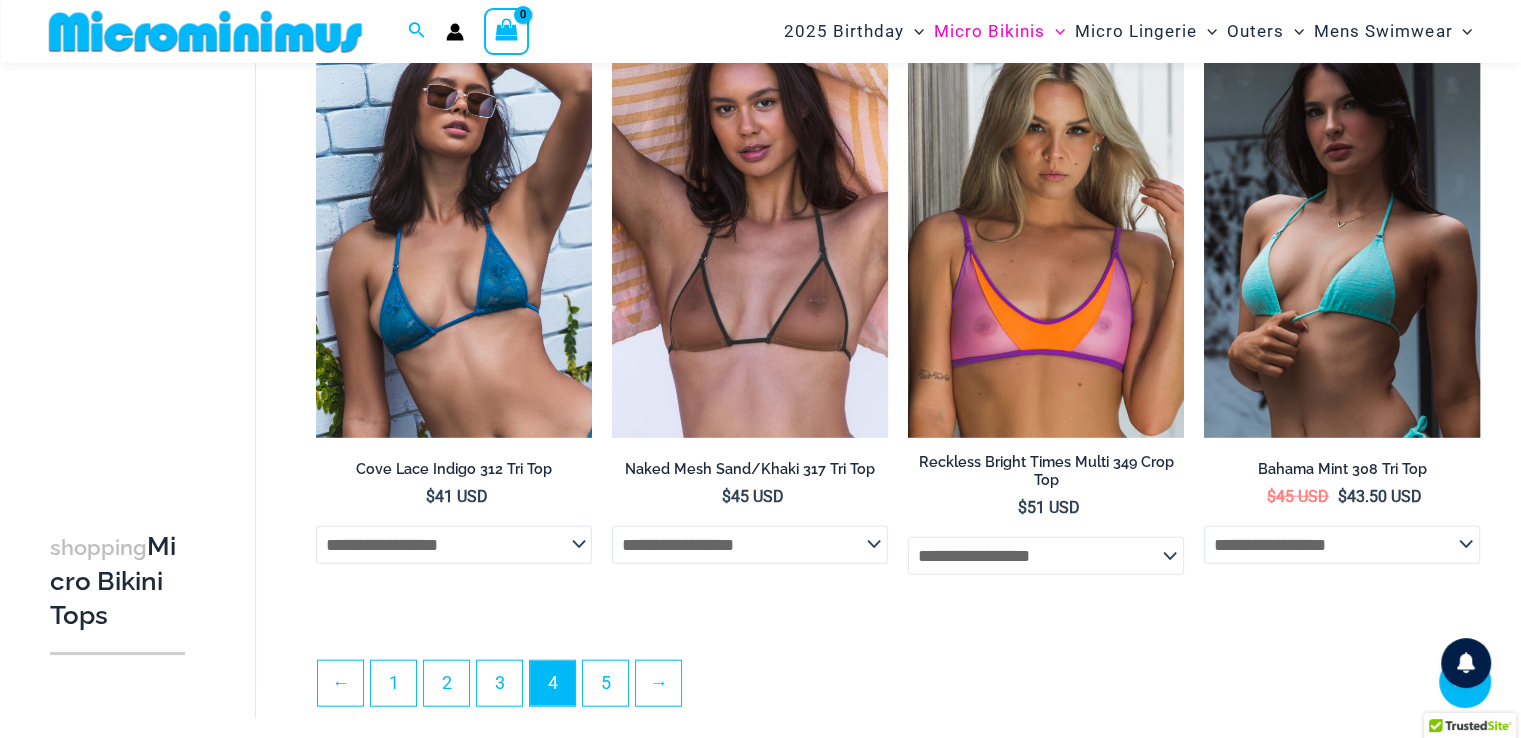 scroll, scrollTop: 4482, scrollLeft: 0, axis: vertical 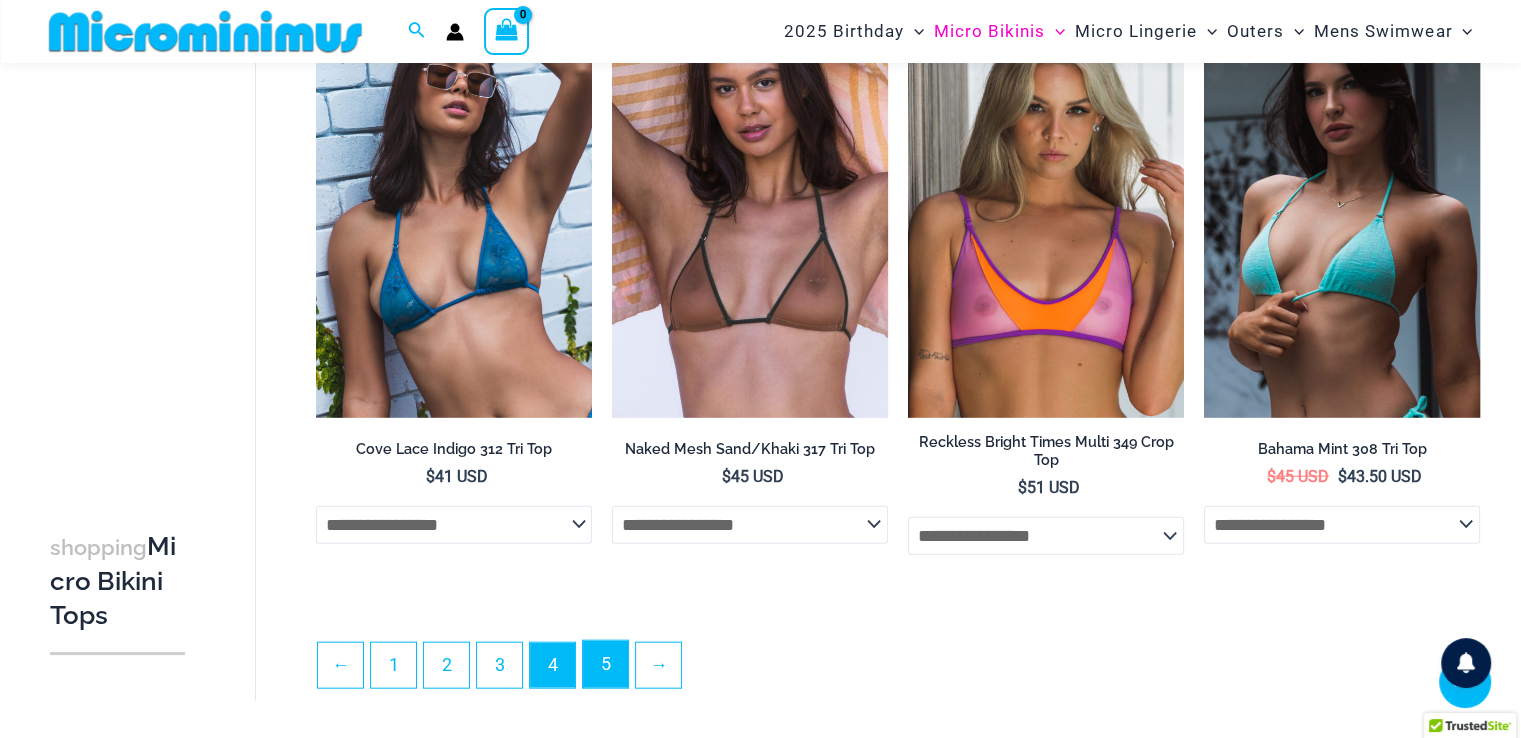 click on "5" at bounding box center [605, 664] 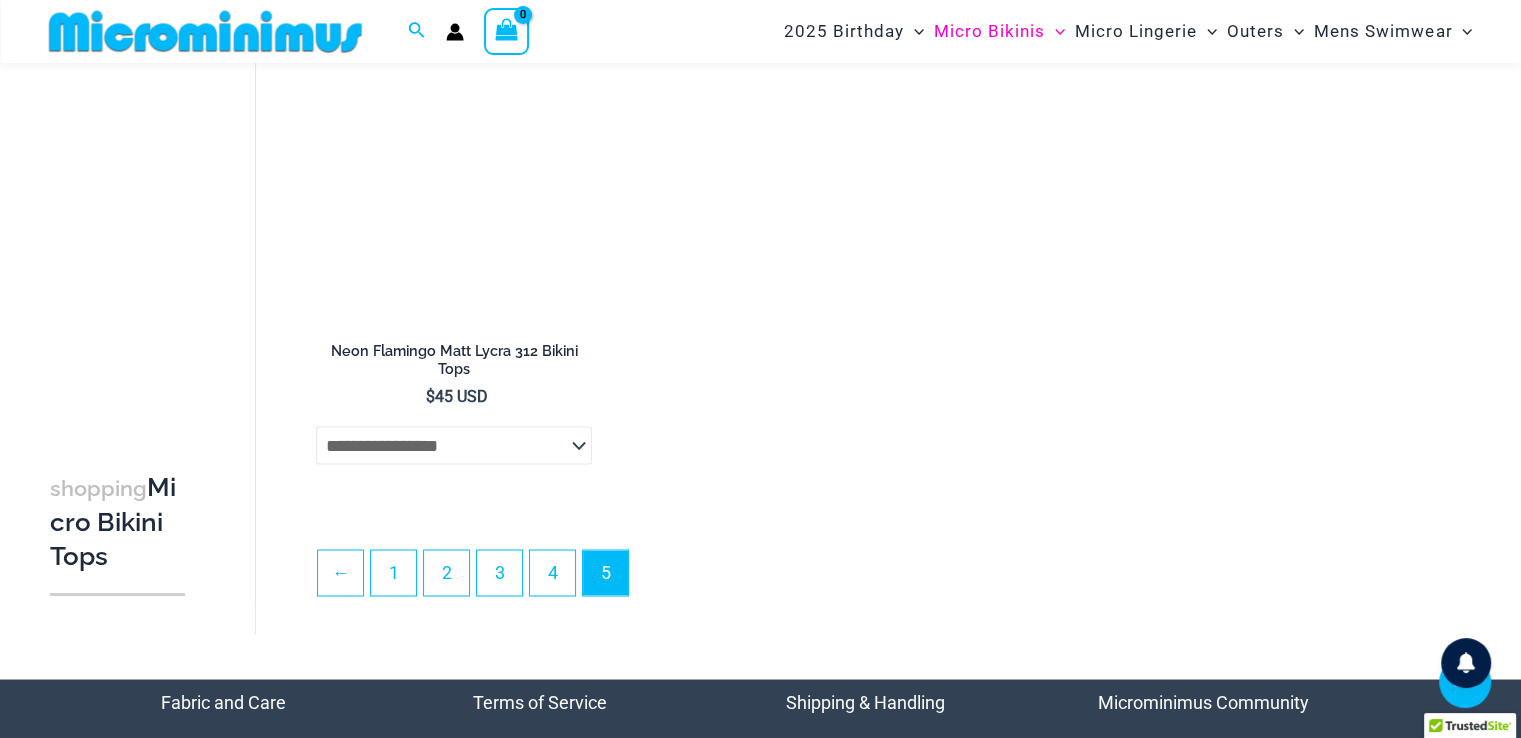 scroll, scrollTop: 3390, scrollLeft: 0, axis: vertical 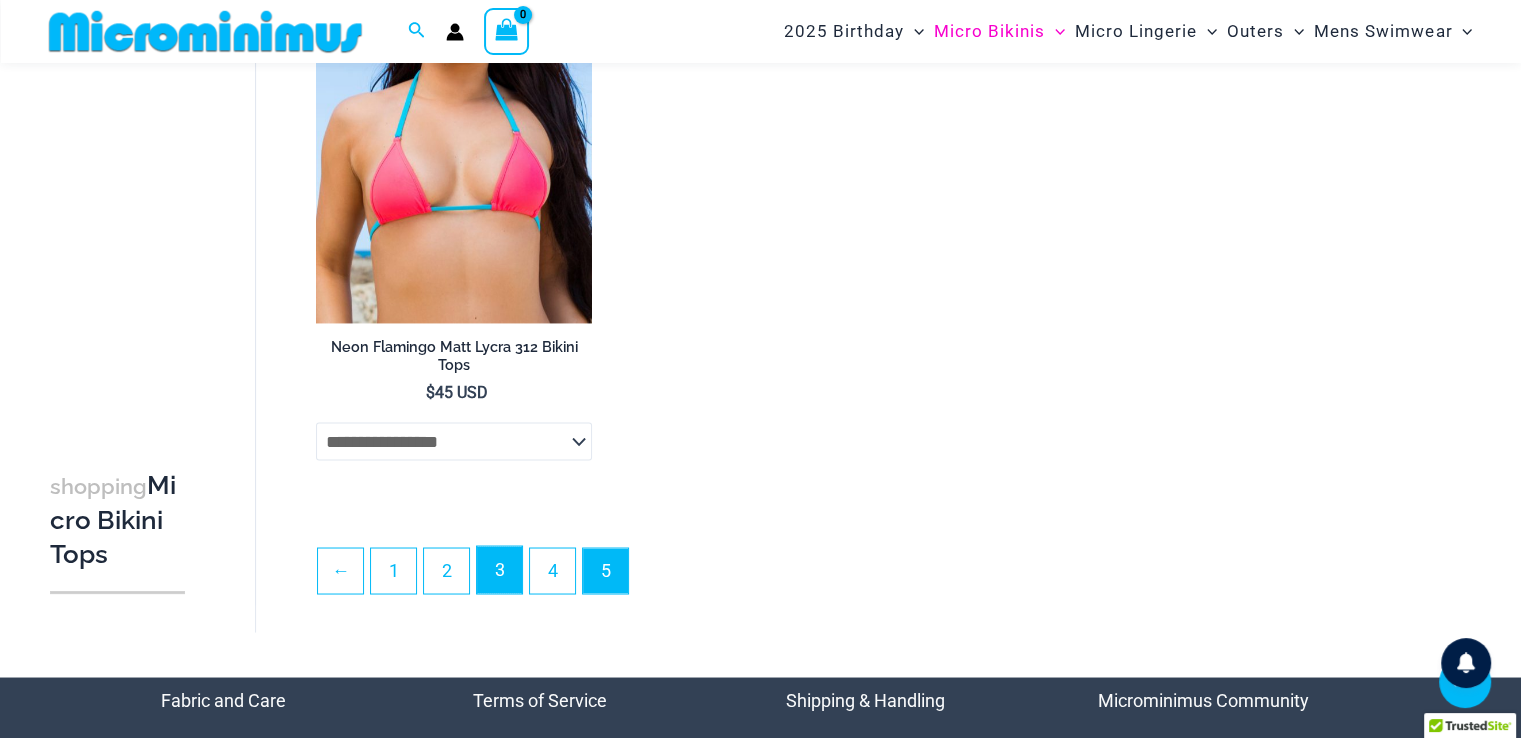 click on "3" at bounding box center (499, 569) 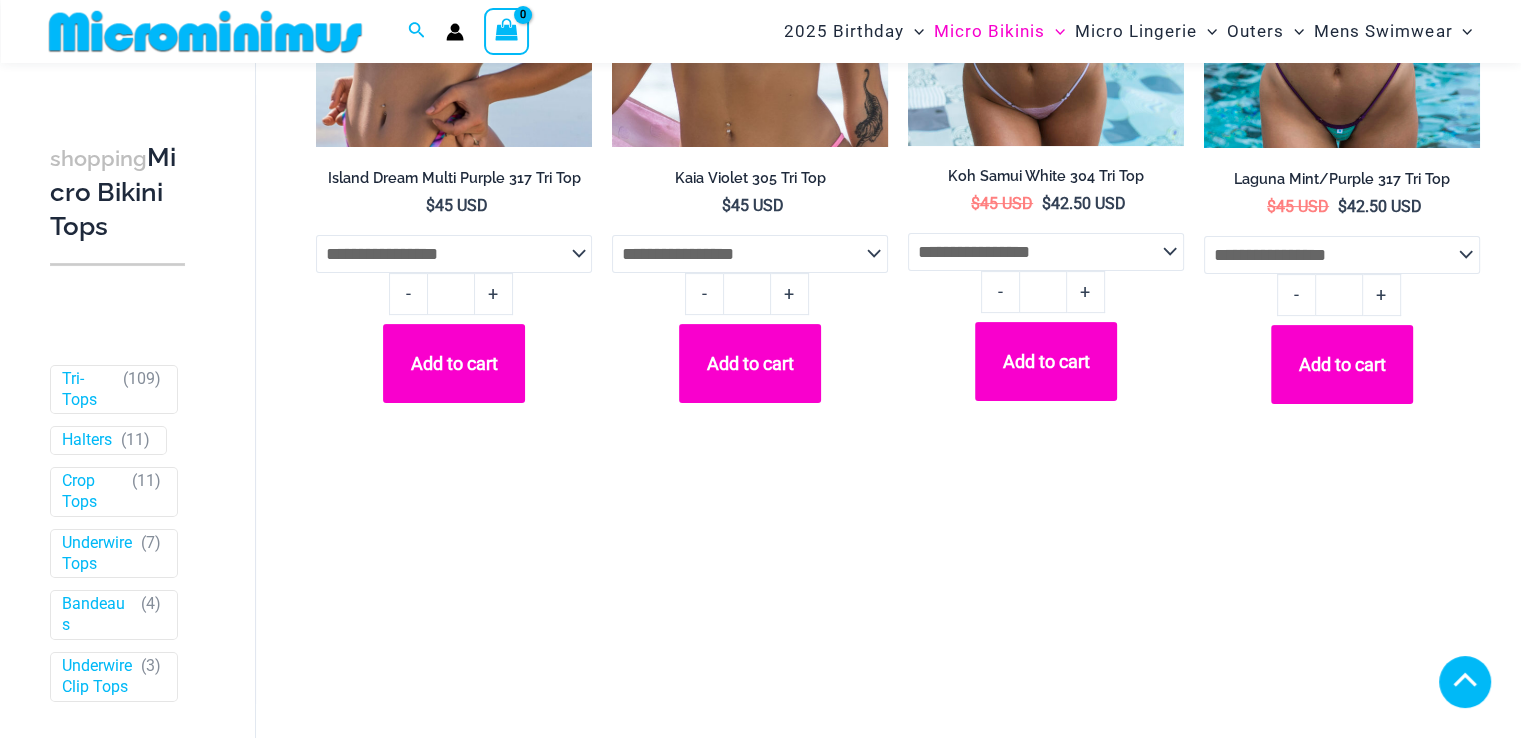 scroll, scrollTop: 781, scrollLeft: 0, axis: vertical 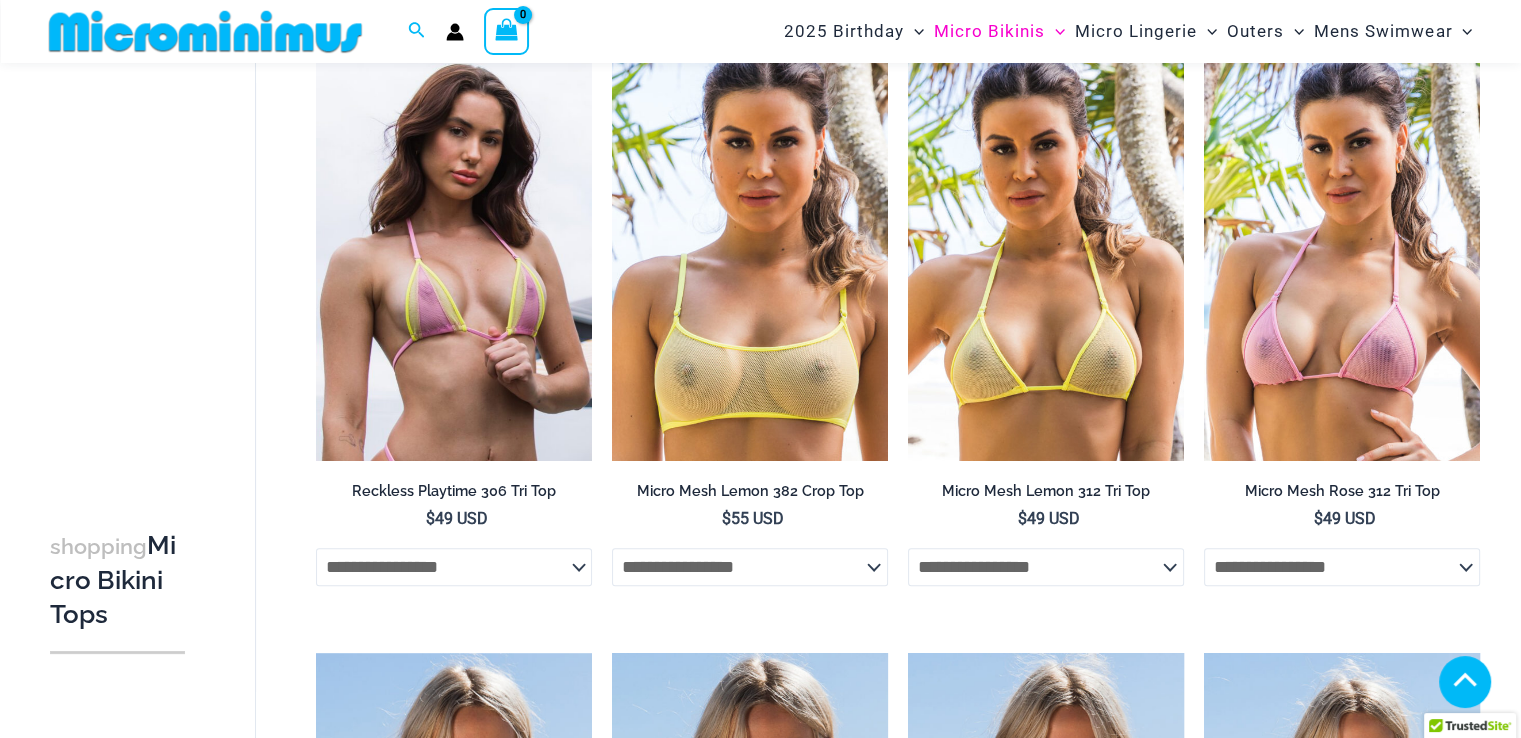 click at bounding box center [750, 3912] 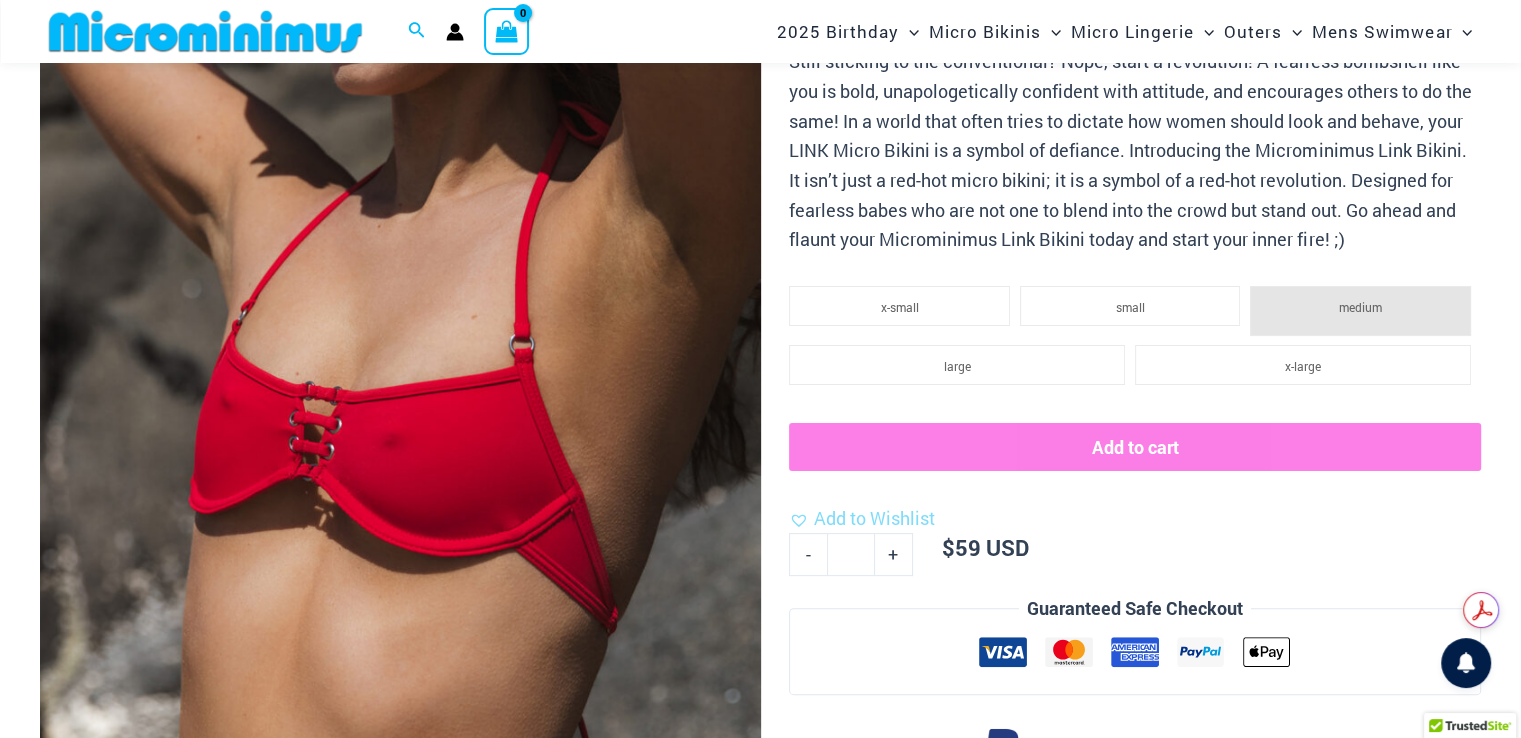 scroll, scrollTop: 182, scrollLeft: 0, axis: vertical 